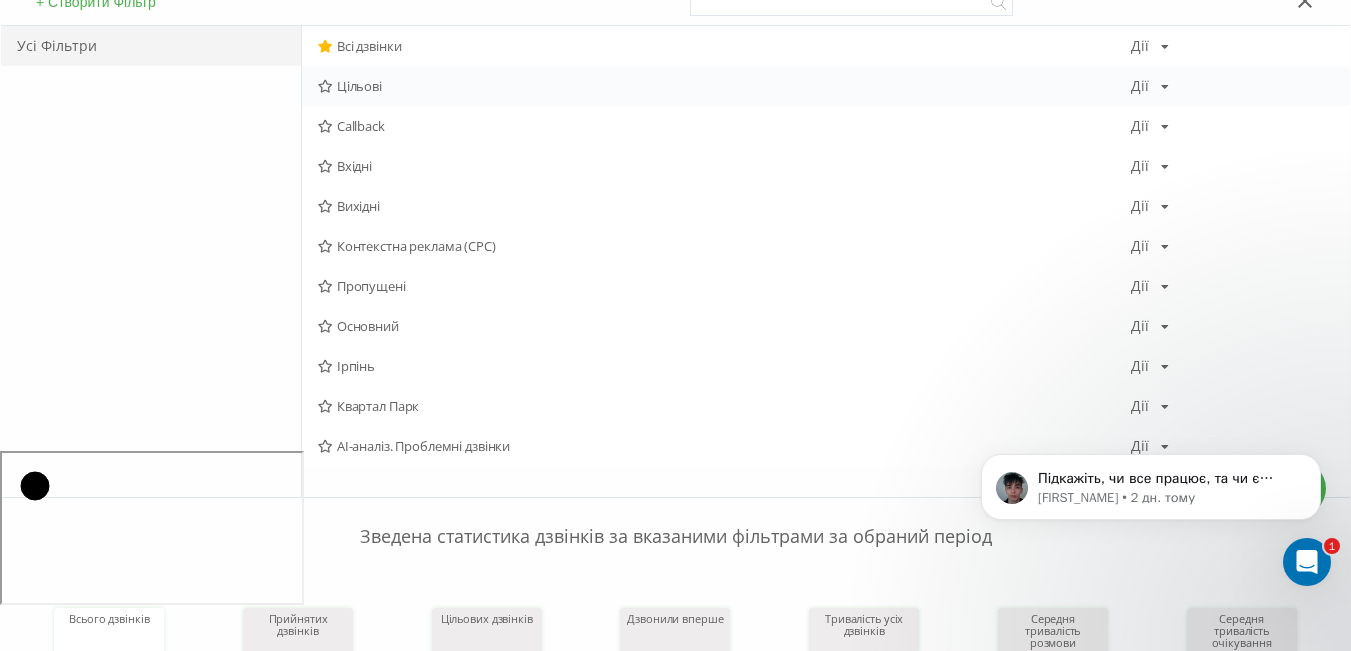 scroll, scrollTop: 200, scrollLeft: 0, axis: vertical 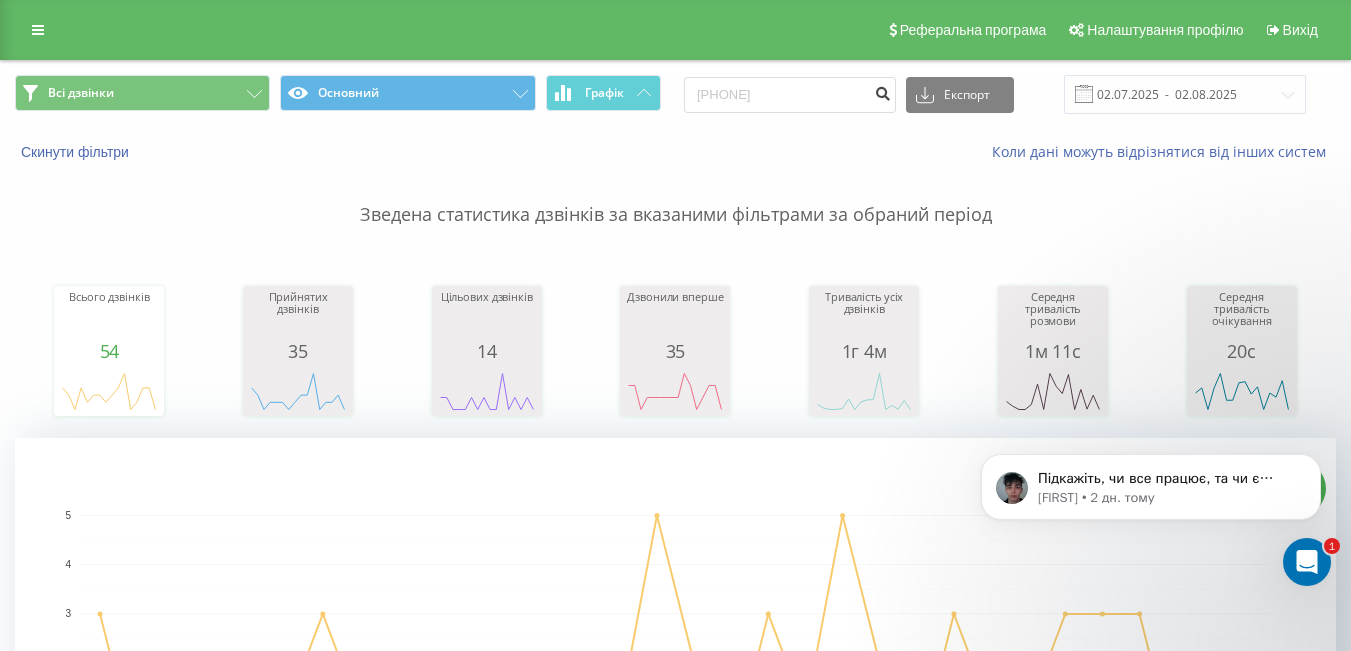 type on "380976408473" 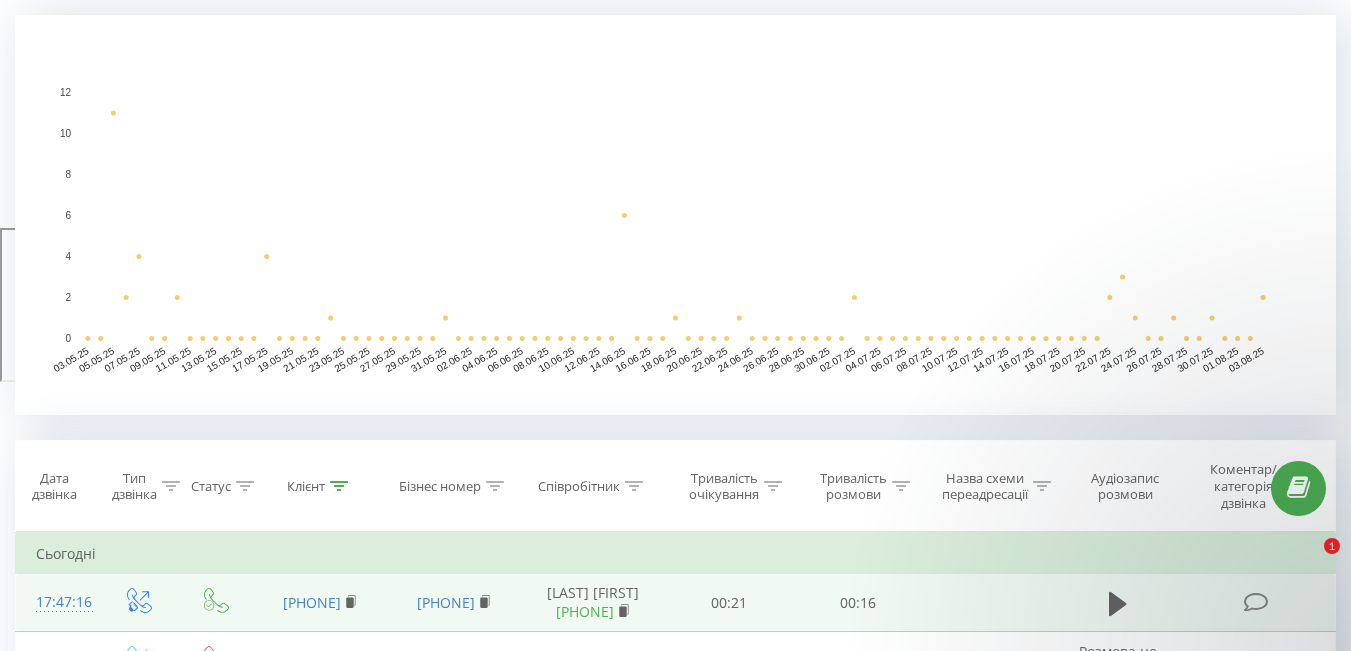 scroll, scrollTop: 600, scrollLeft: 0, axis: vertical 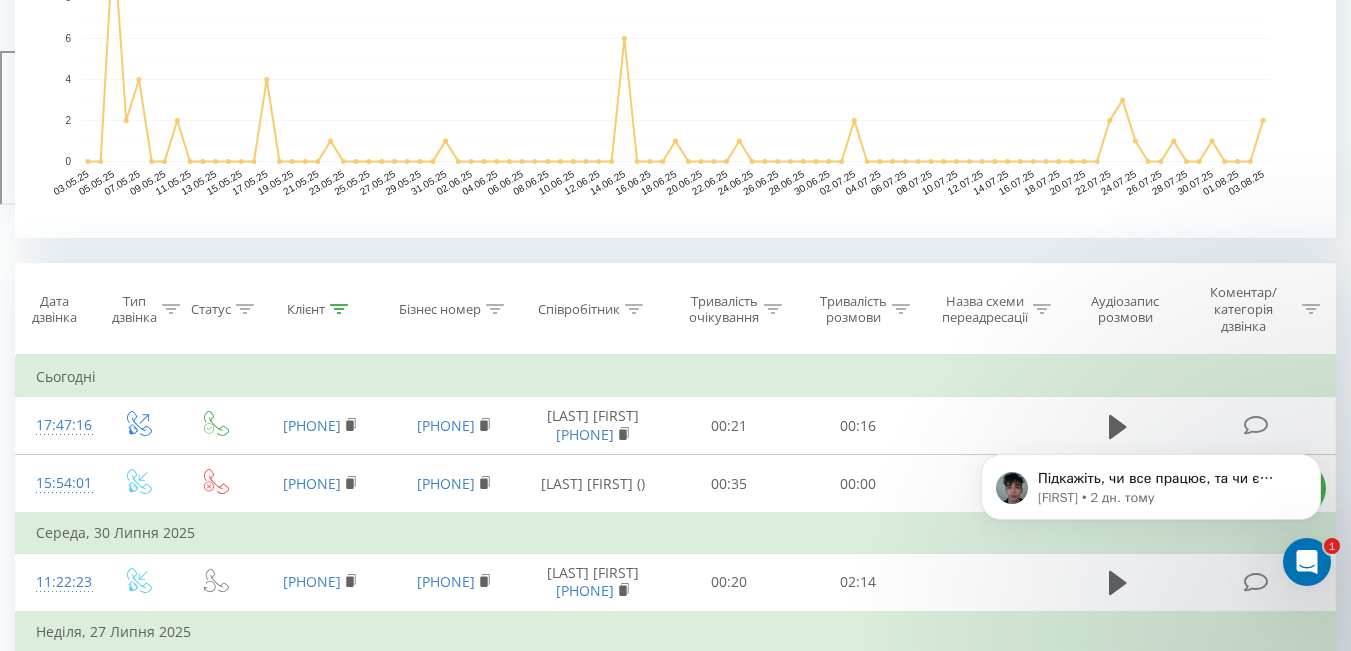 click on "Підкажіть, чи все працює, та чи є додаткові запитання до мене? Oleksandr • 2 дн. тому" at bounding box center [1151, 395] 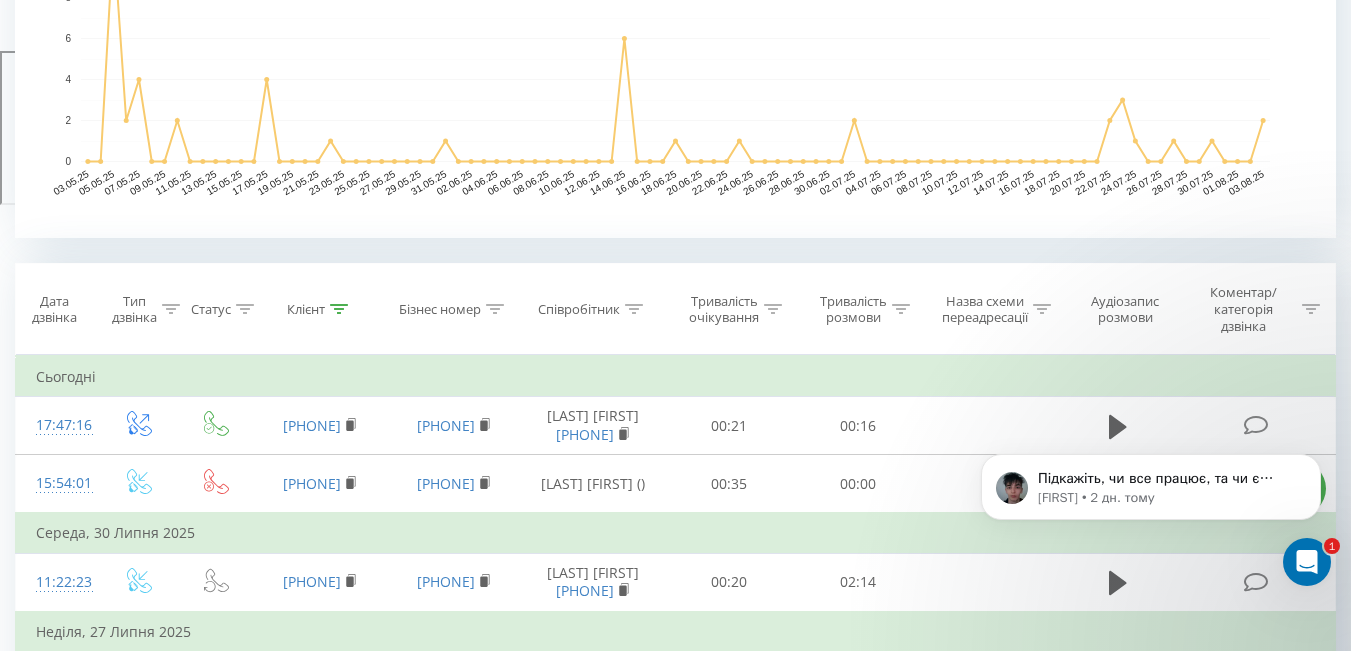 click on "Підкажіть, чи все працює, та чи є додаткові запитання до мене? Oleksandr • 2 дн. тому" at bounding box center (1151, 504) 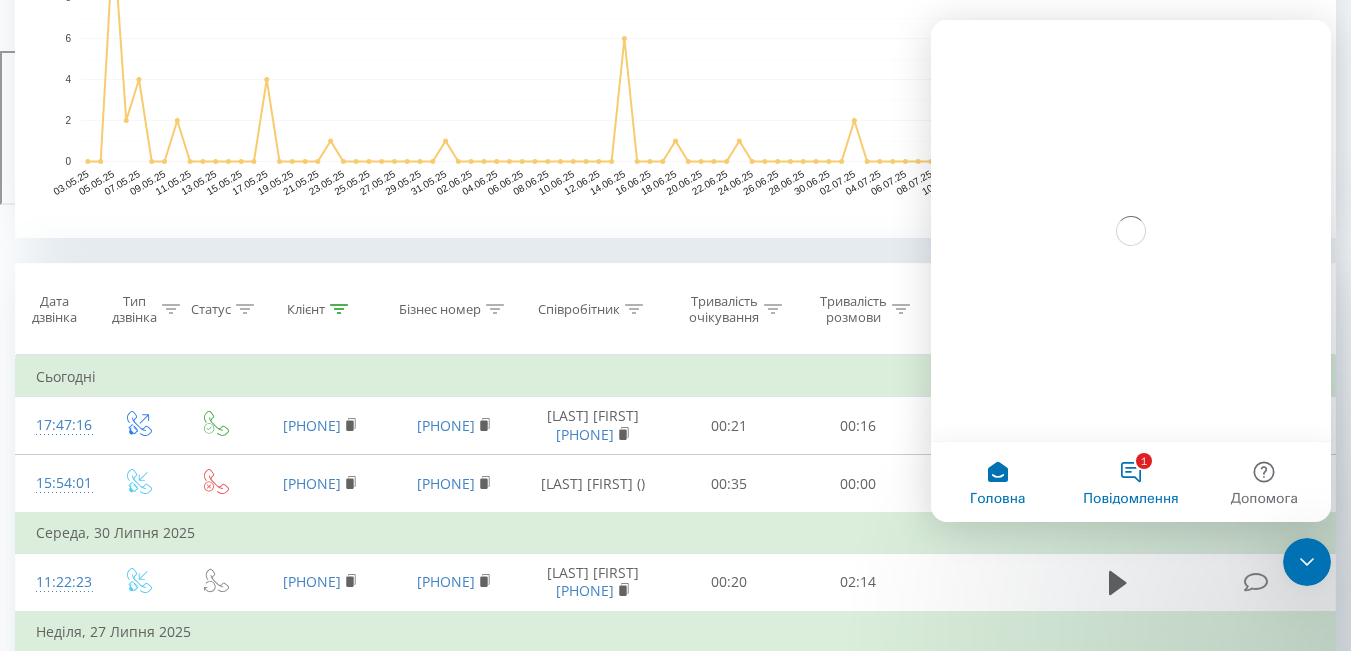 scroll, scrollTop: 0, scrollLeft: 0, axis: both 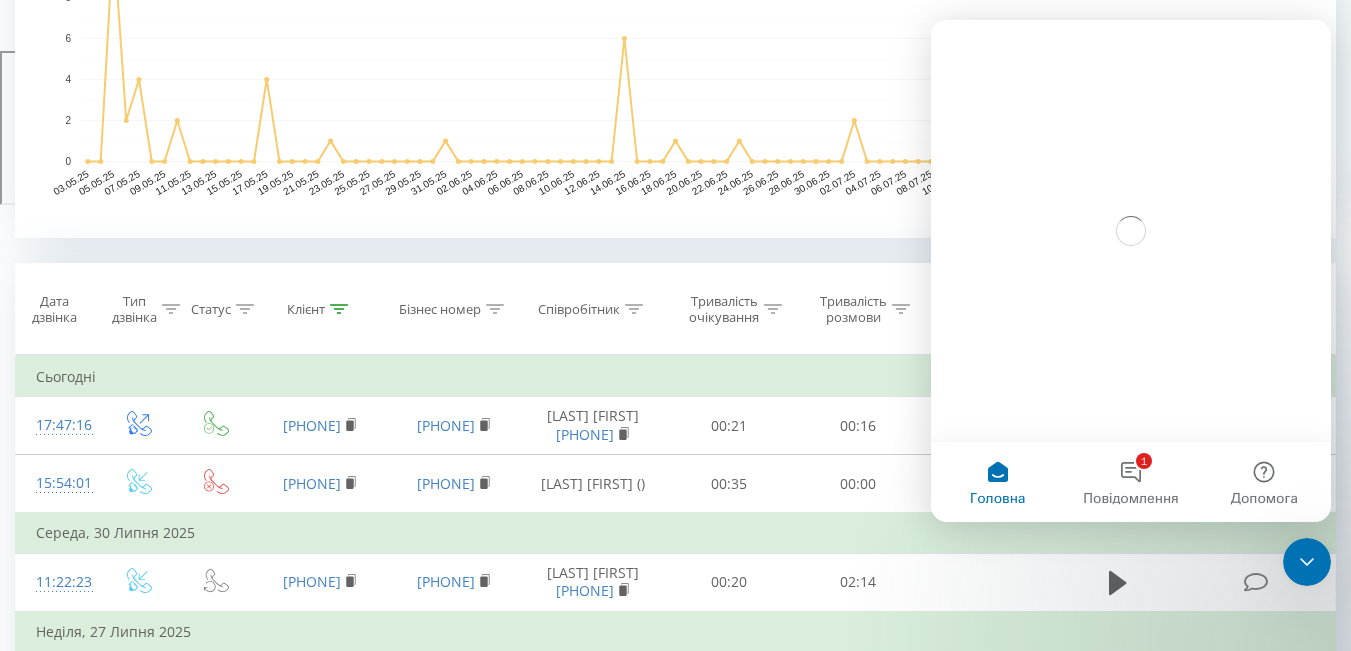 click 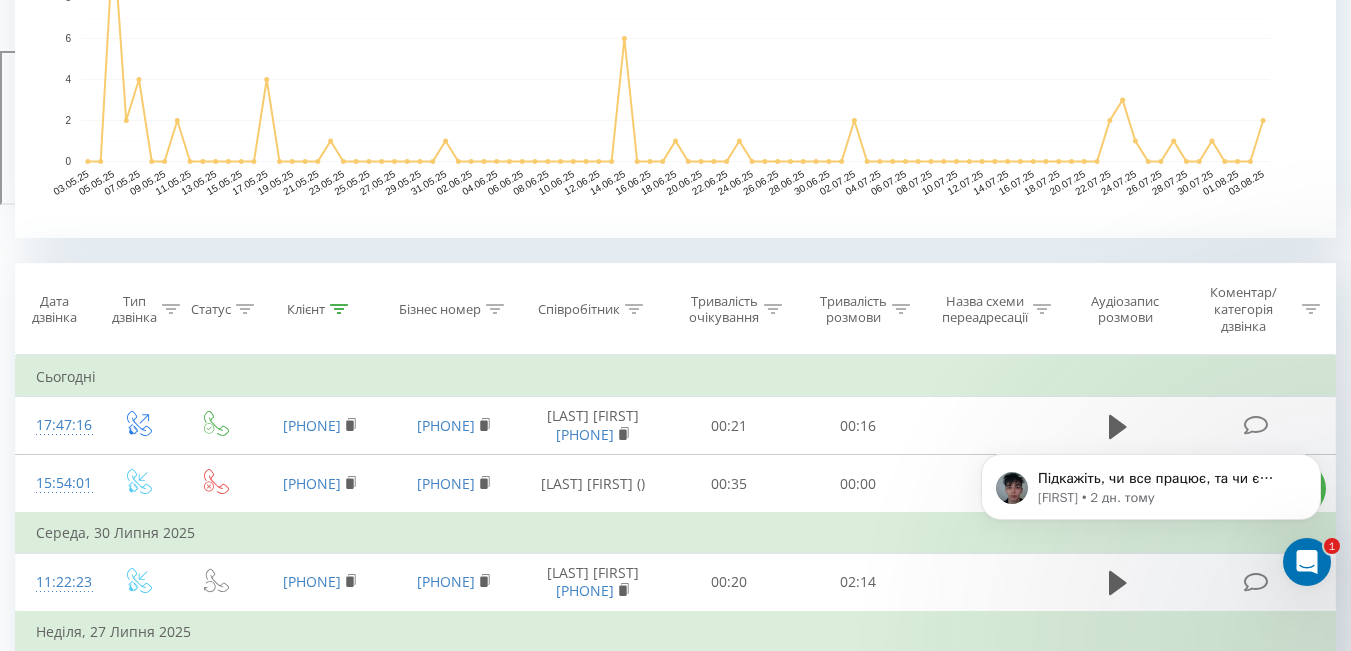 scroll, scrollTop: 0, scrollLeft: 0, axis: both 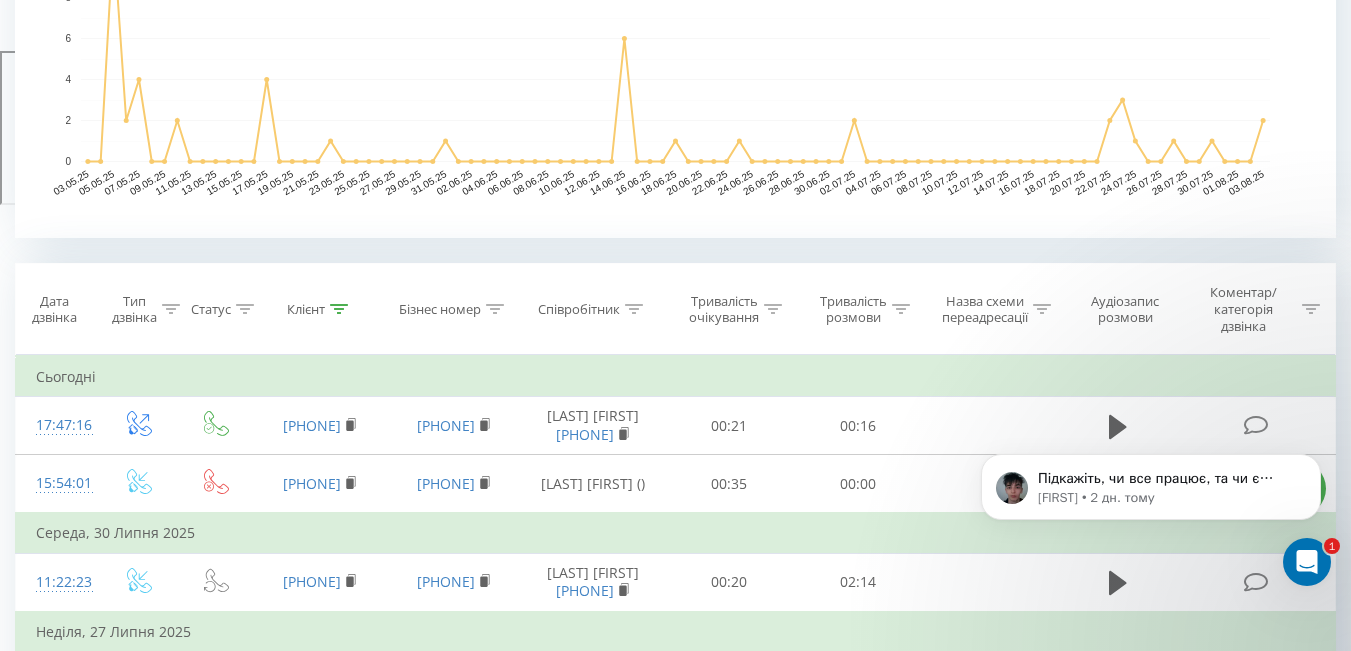 click on "Підкажіть, чи все працює, та чи є додаткові запитання до мене? Oleksandr • 2 дн. тому" at bounding box center (1151, 395) 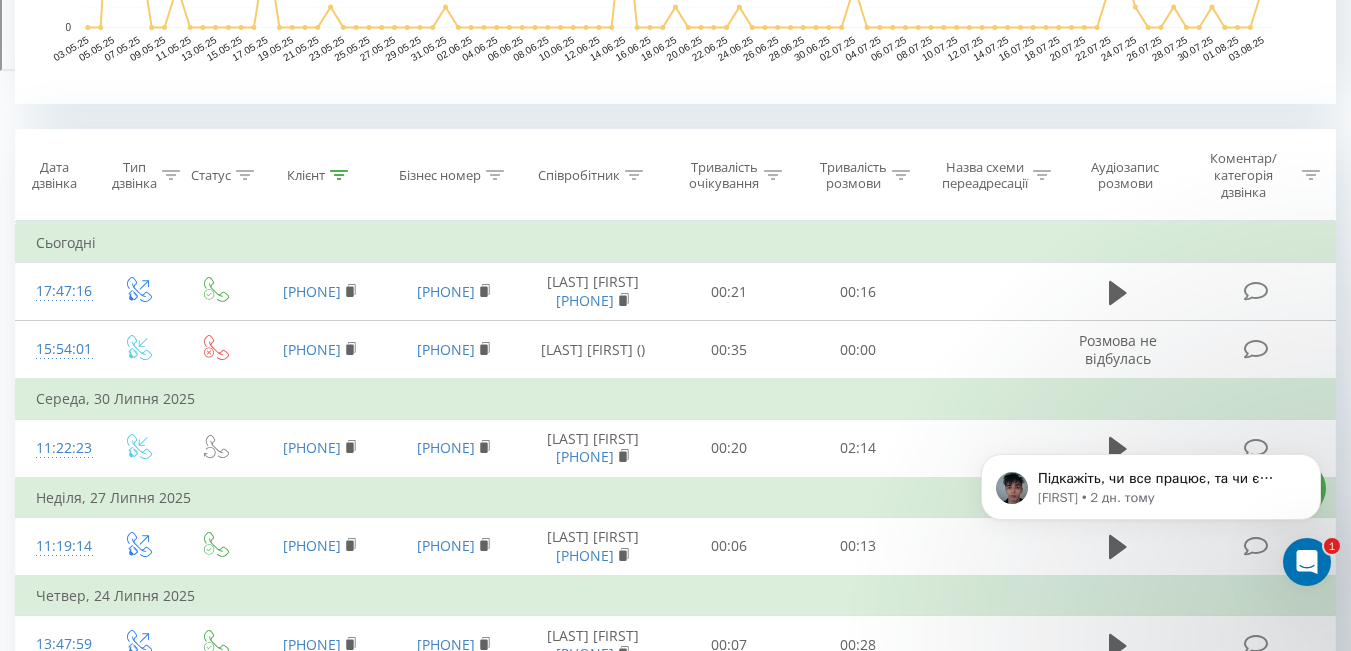 scroll, scrollTop: 700, scrollLeft: 0, axis: vertical 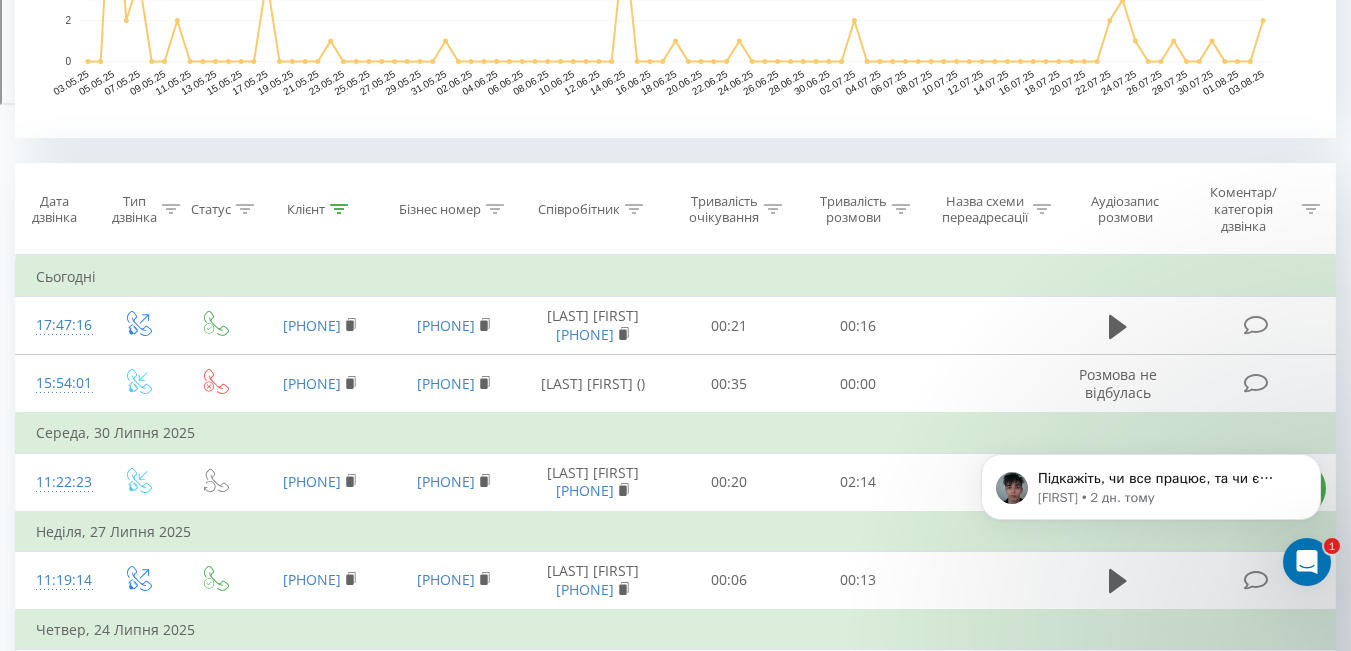 click 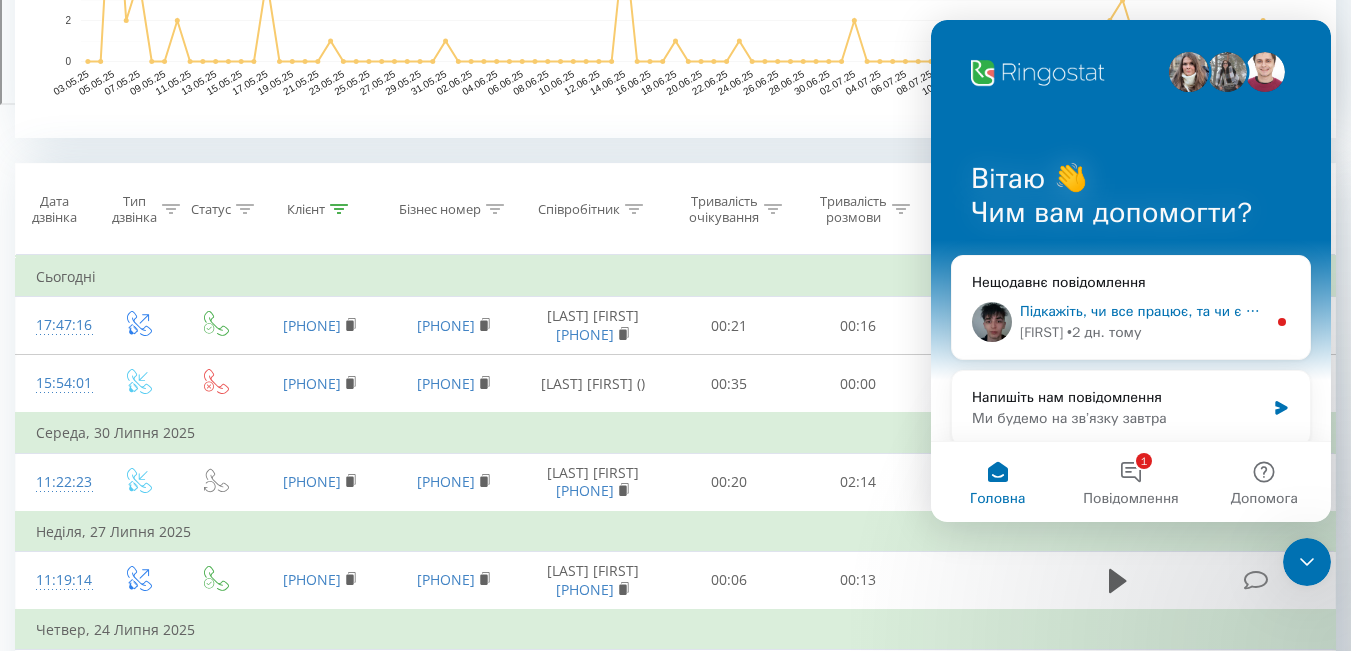click on "Oleksandr •  2 дн. тому" at bounding box center (1143, 332) 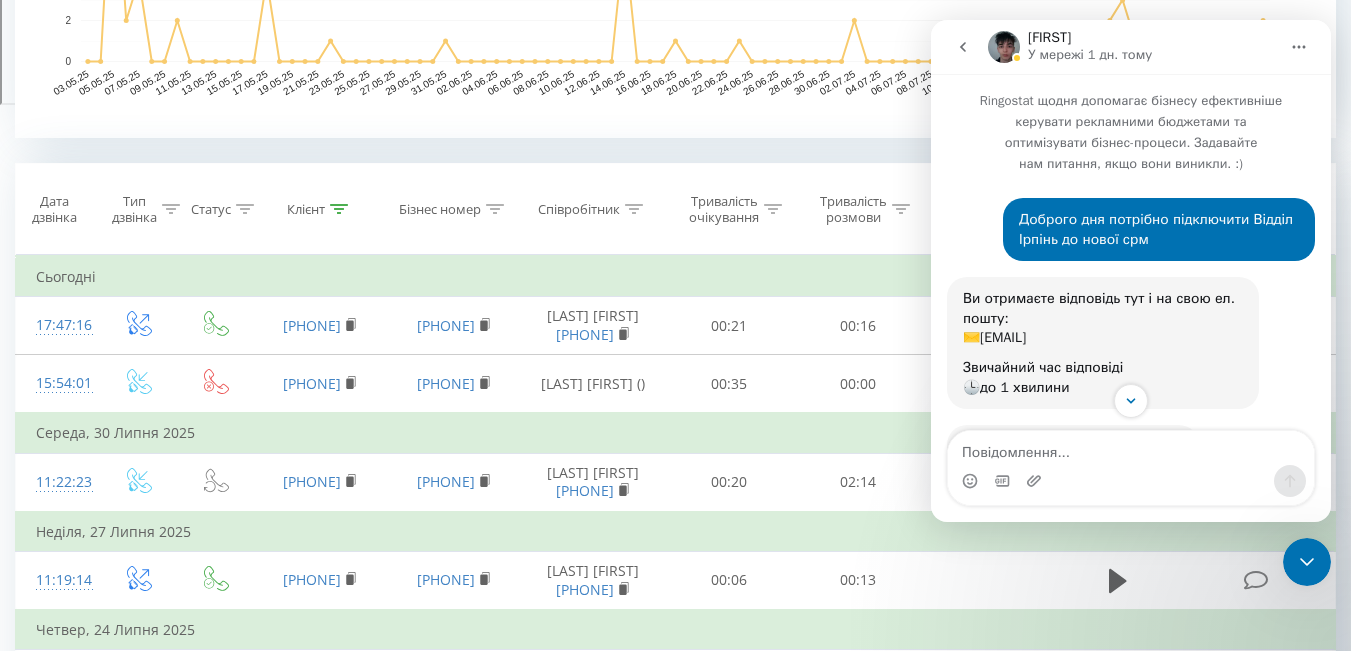 scroll, scrollTop: 3, scrollLeft: 0, axis: vertical 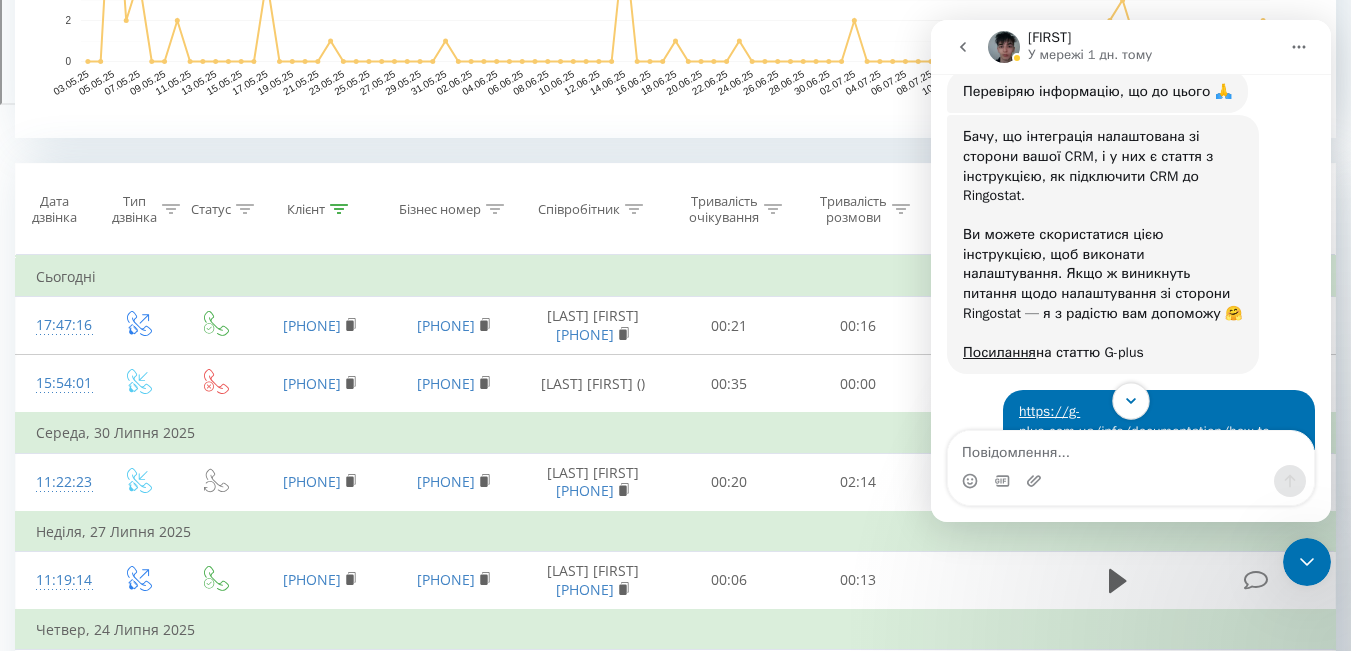 click 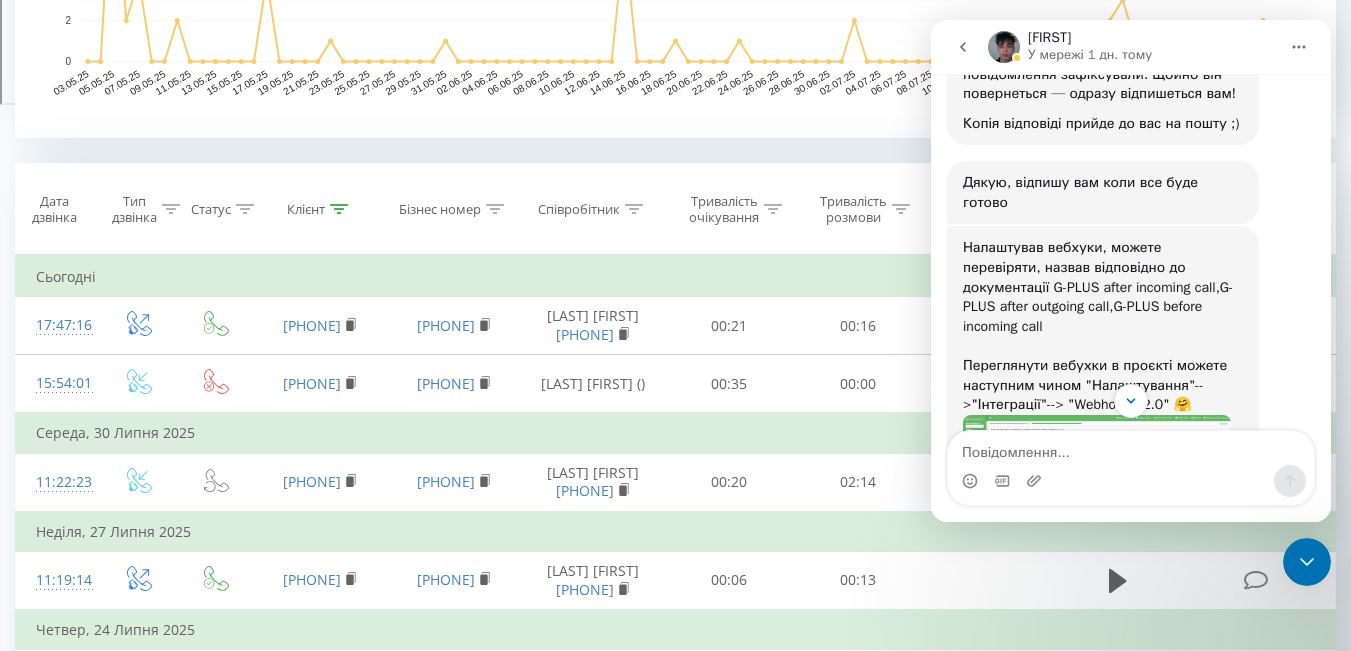 scroll, scrollTop: 2680, scrollLeft: 0, axis: vertical 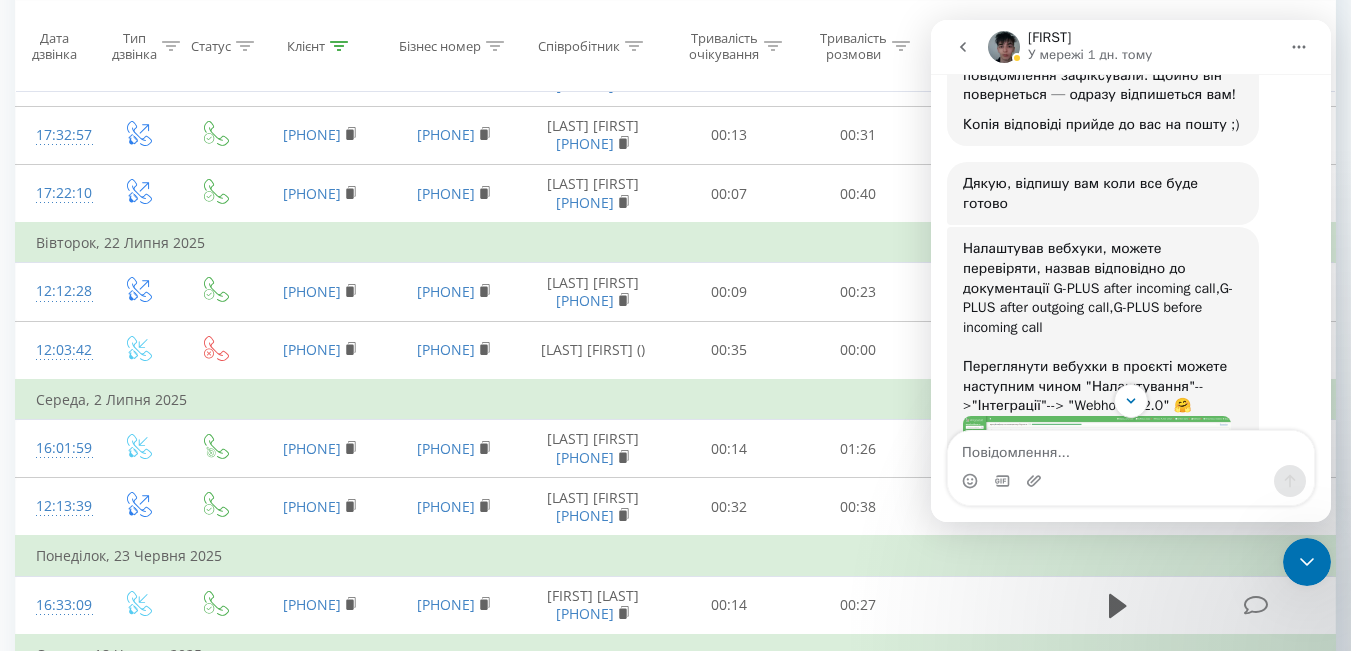 click 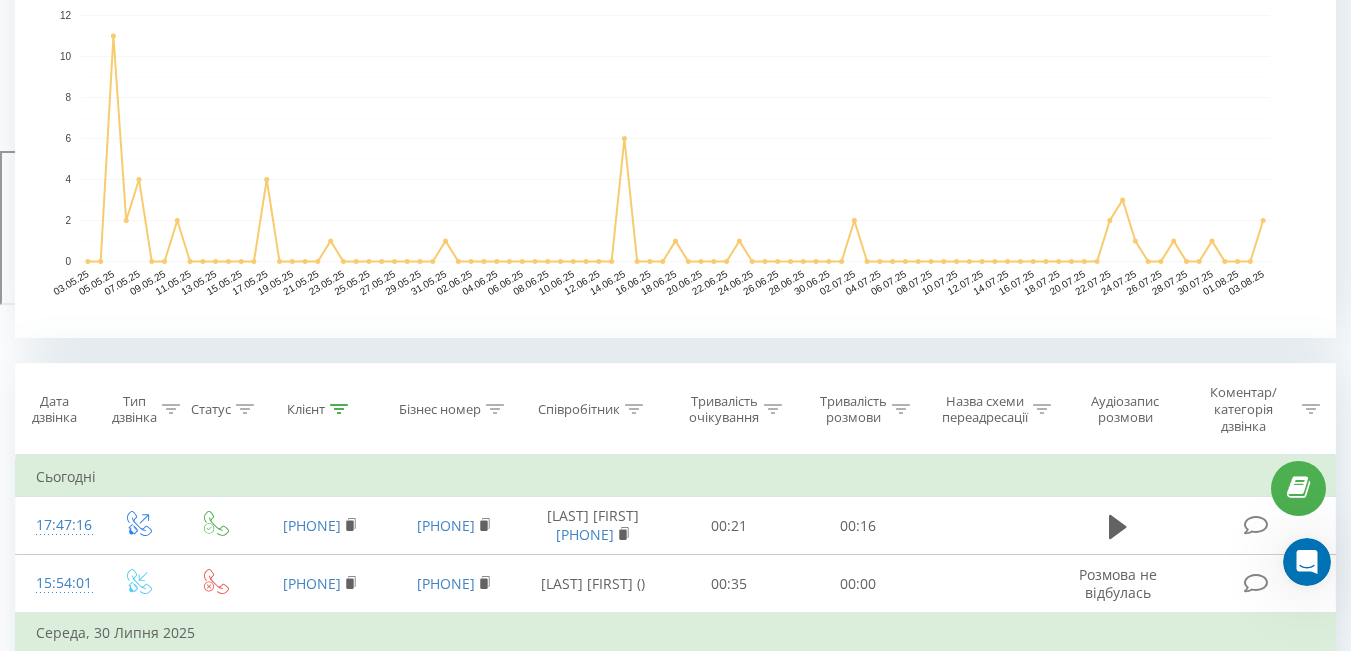 scroll, scrollTop: 600, scrollLeft: 0, axis: vertical 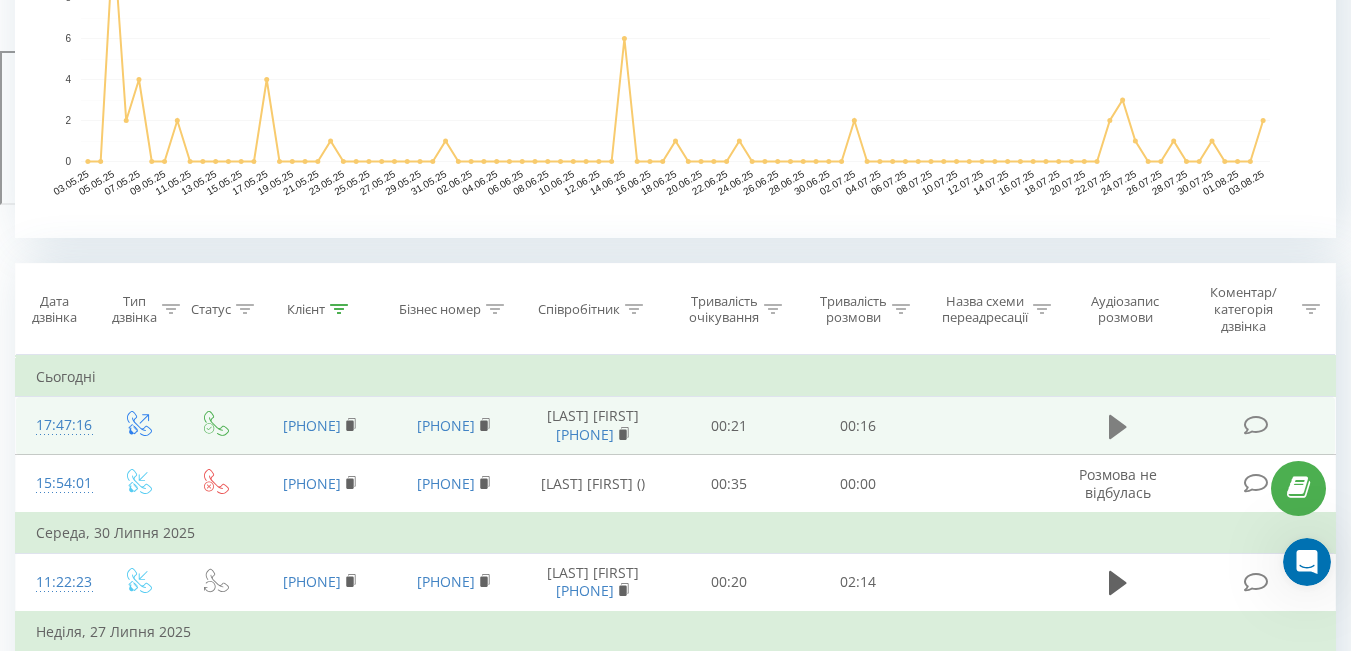 click 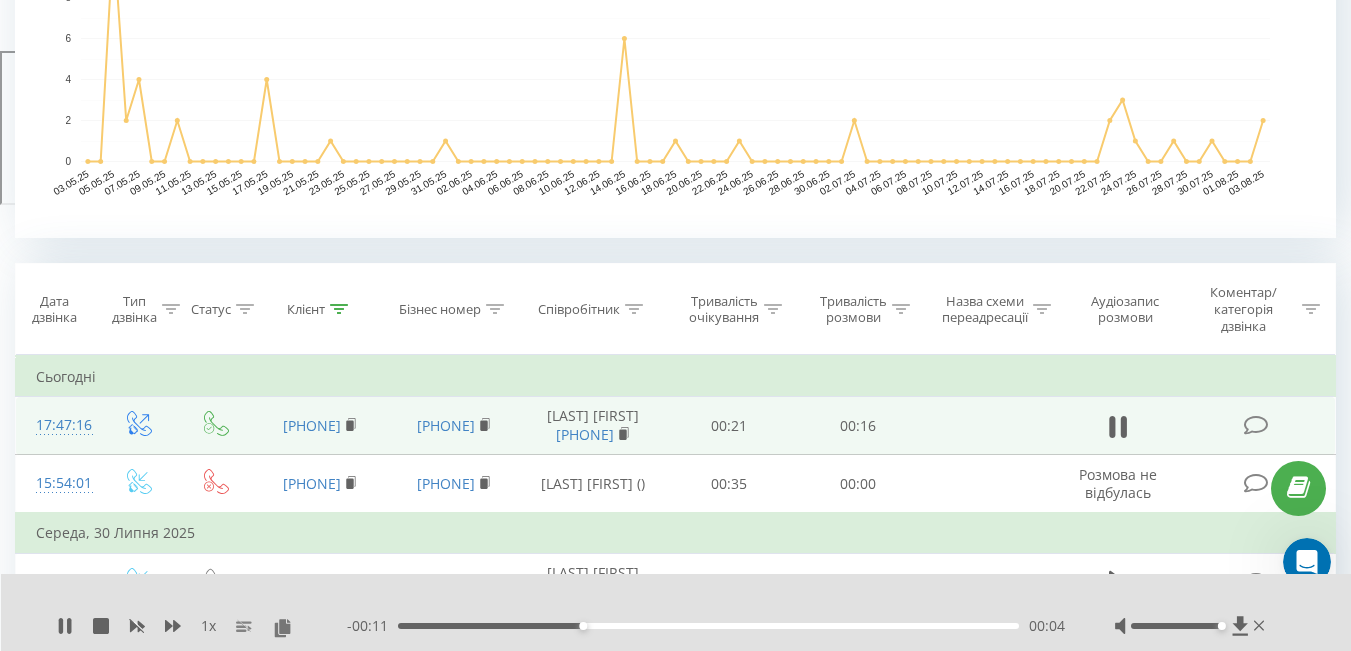 drag, startPoint x: 1177, startPoint y: 626, endPoint x: 1224, endPoint y: 626, distance: 47 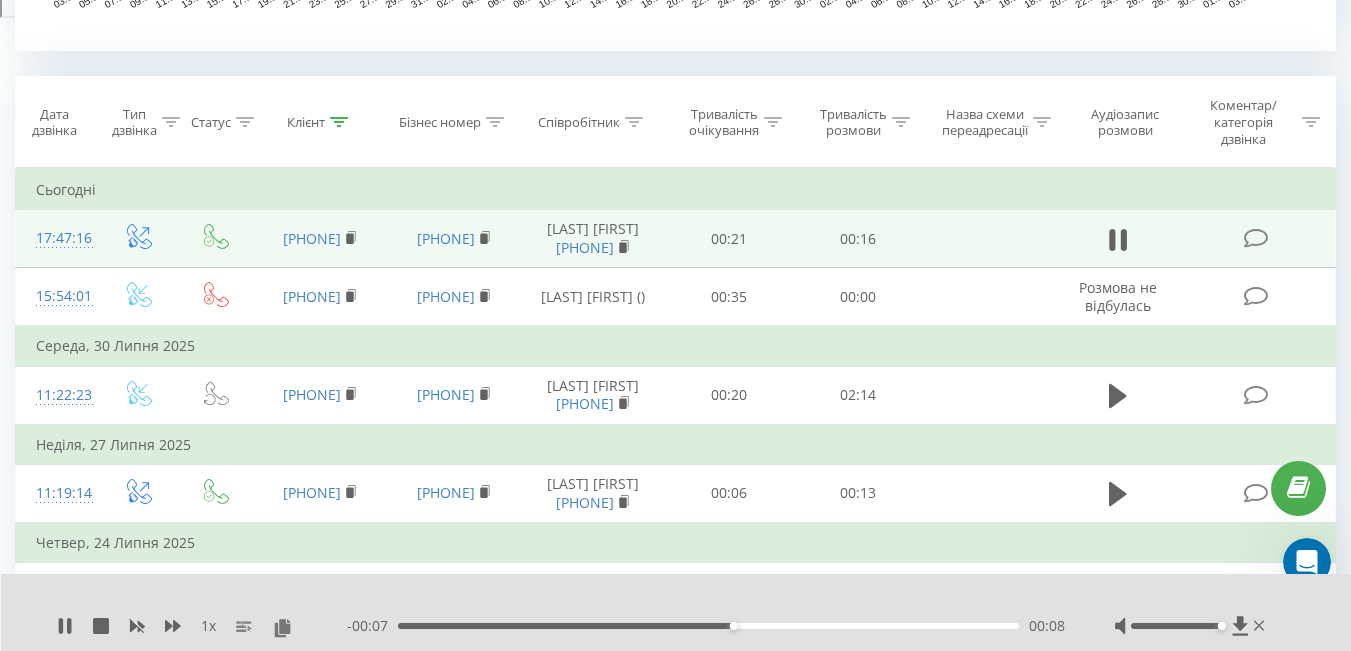 scroll, scrollTop: 800, scrollLeft: 0, axis: vertical 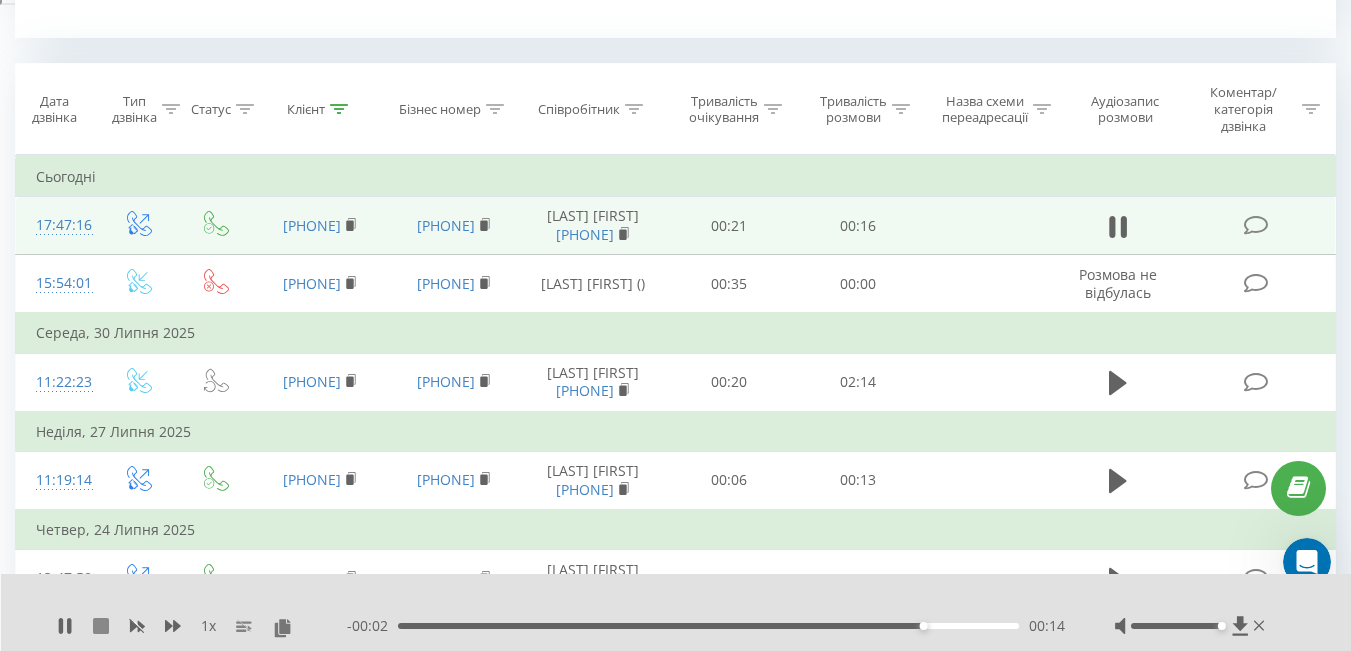 click 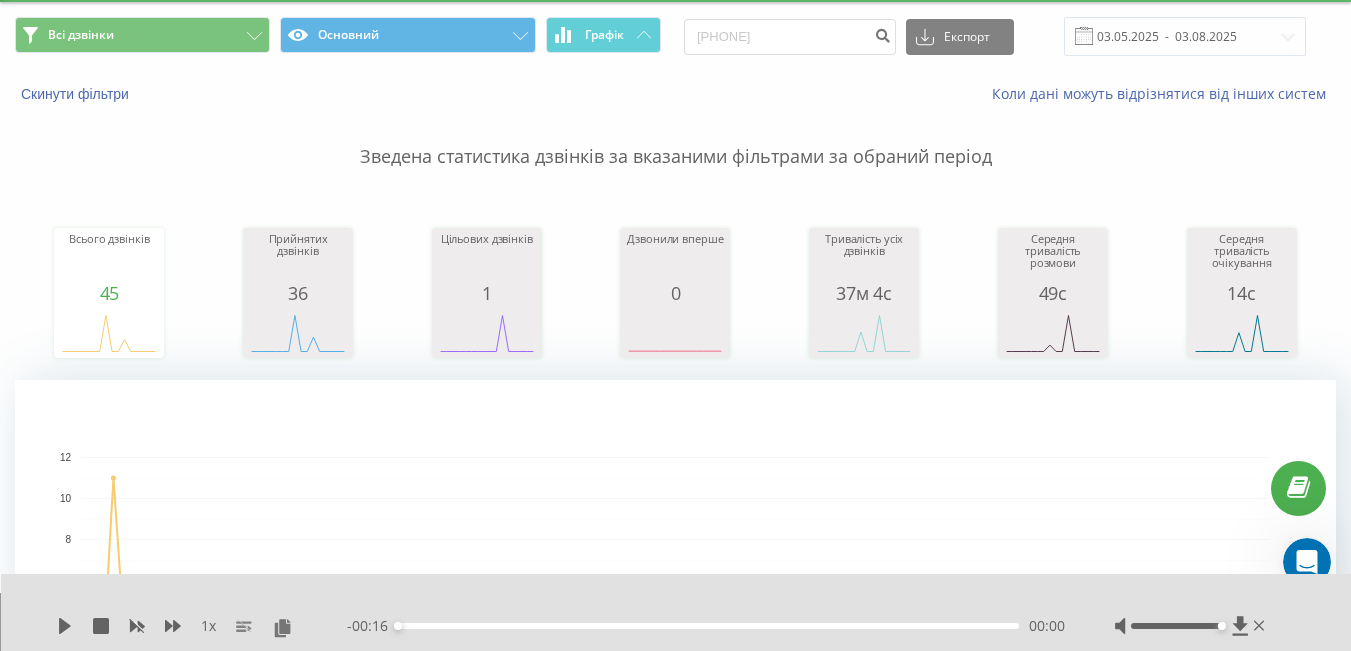 scroll, scrollTop: 0, scrollLeft: 0, axis: both 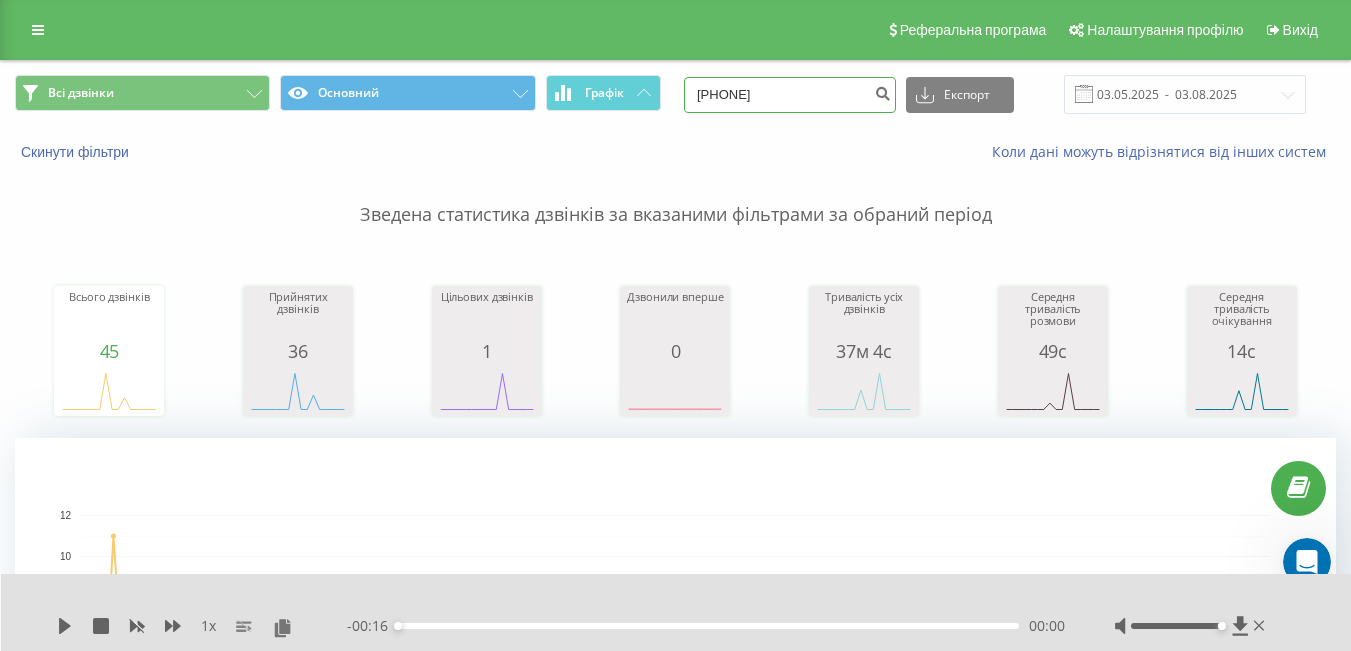 click on "380976408473" at bounding box center [790, 95] 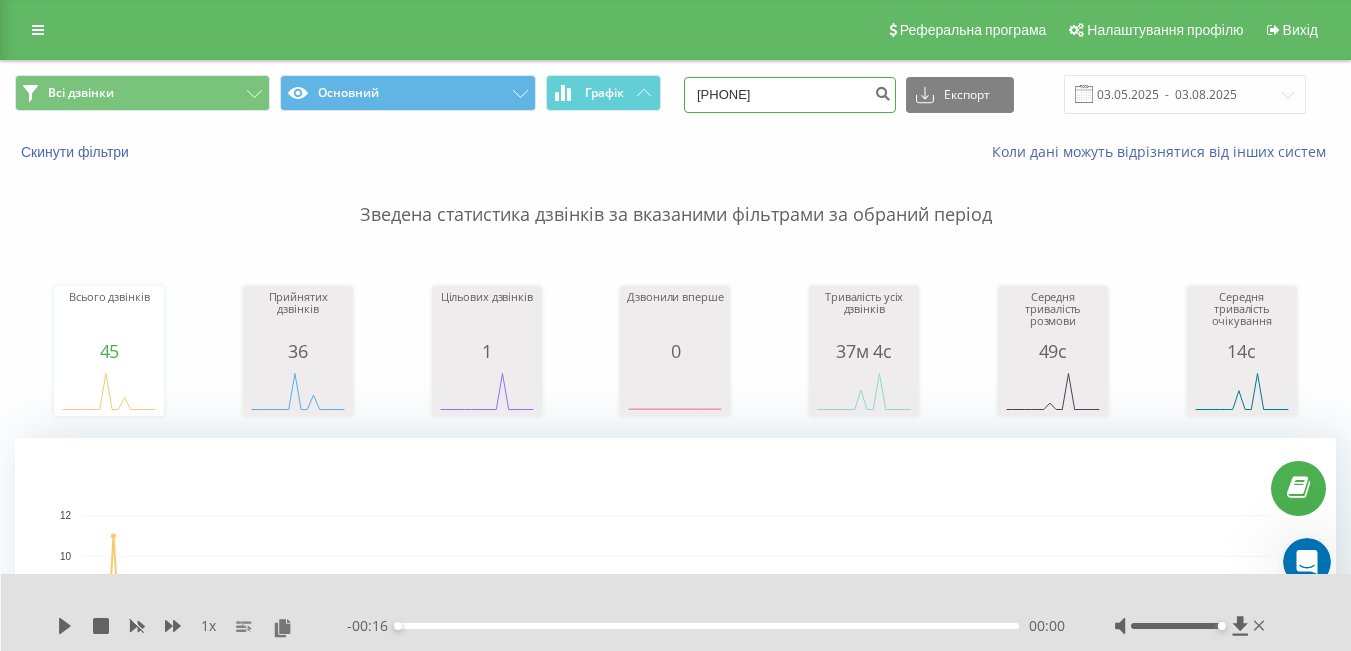paste on "664451386" 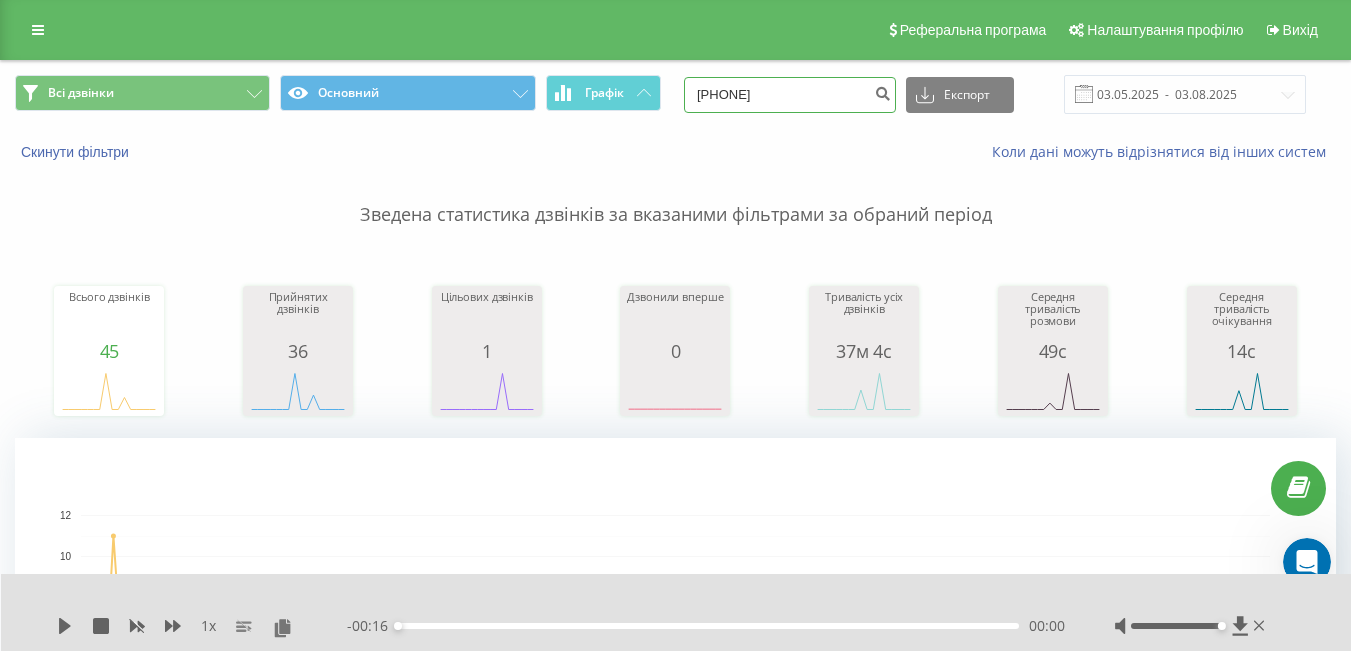 type on "380664451386" 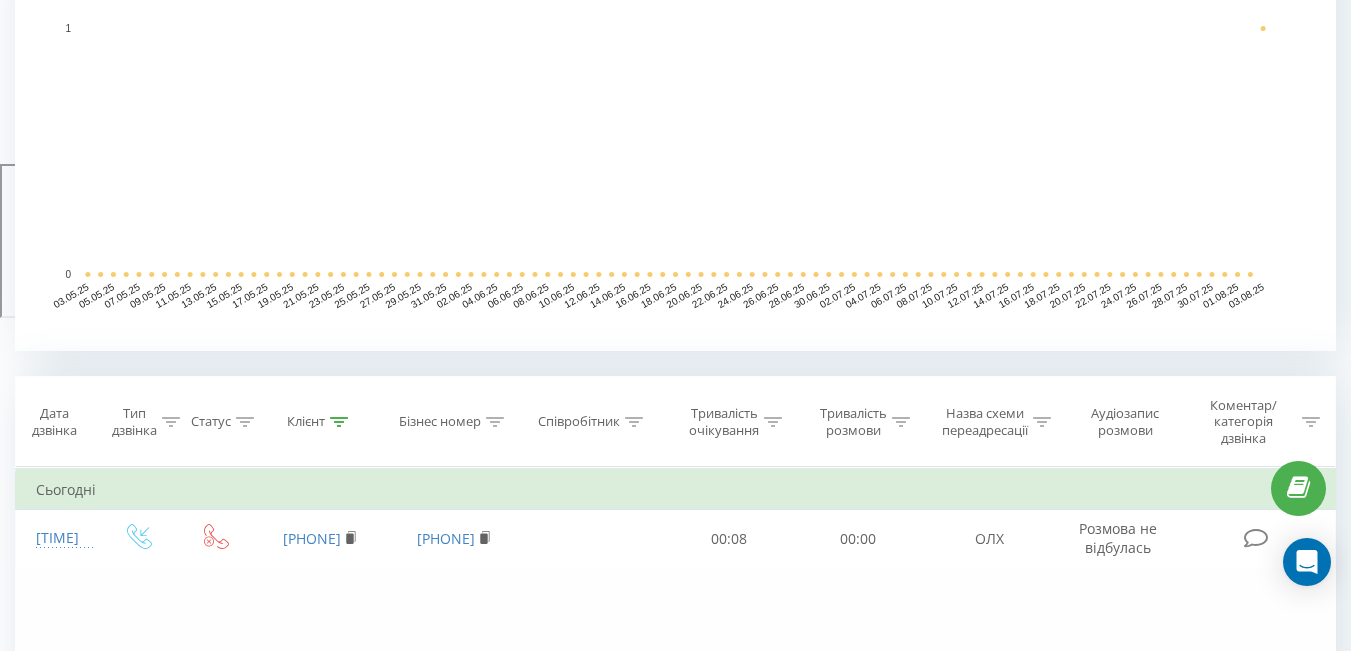 scroll, scrollTop: 600, scrollLeft: 0, axis: vertical 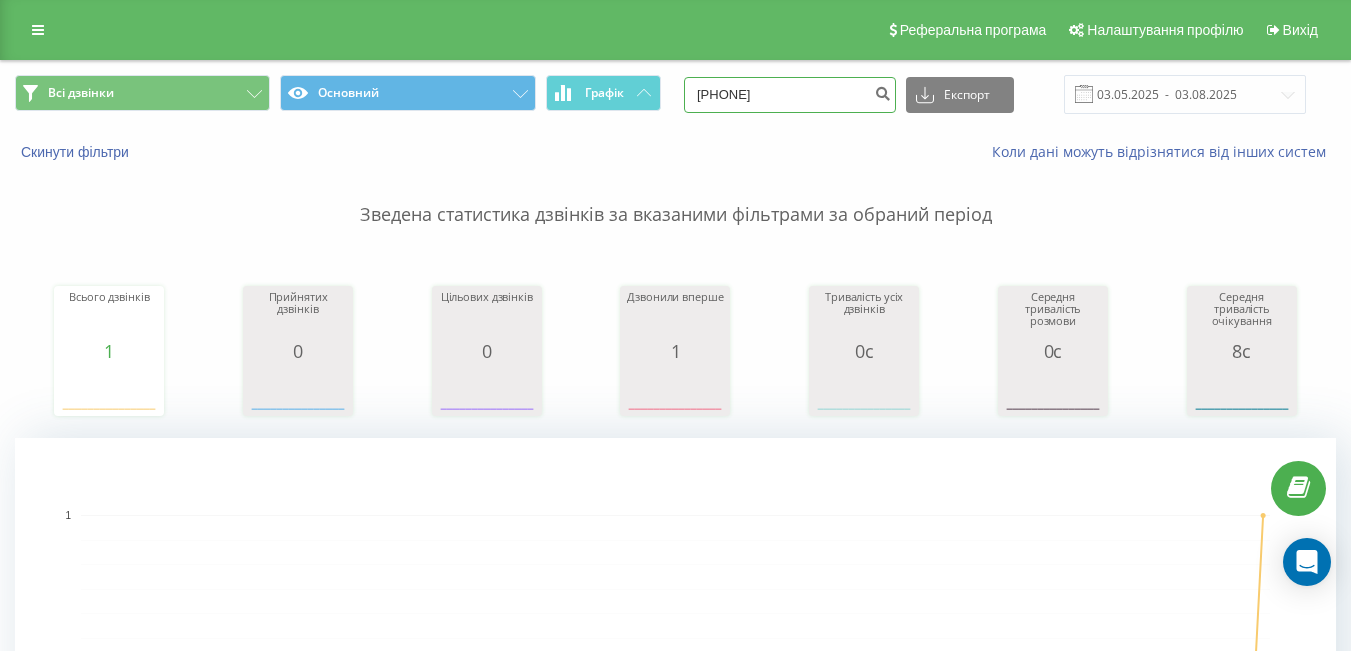 click on "[PHONE]" at bounding box center [790, 95] 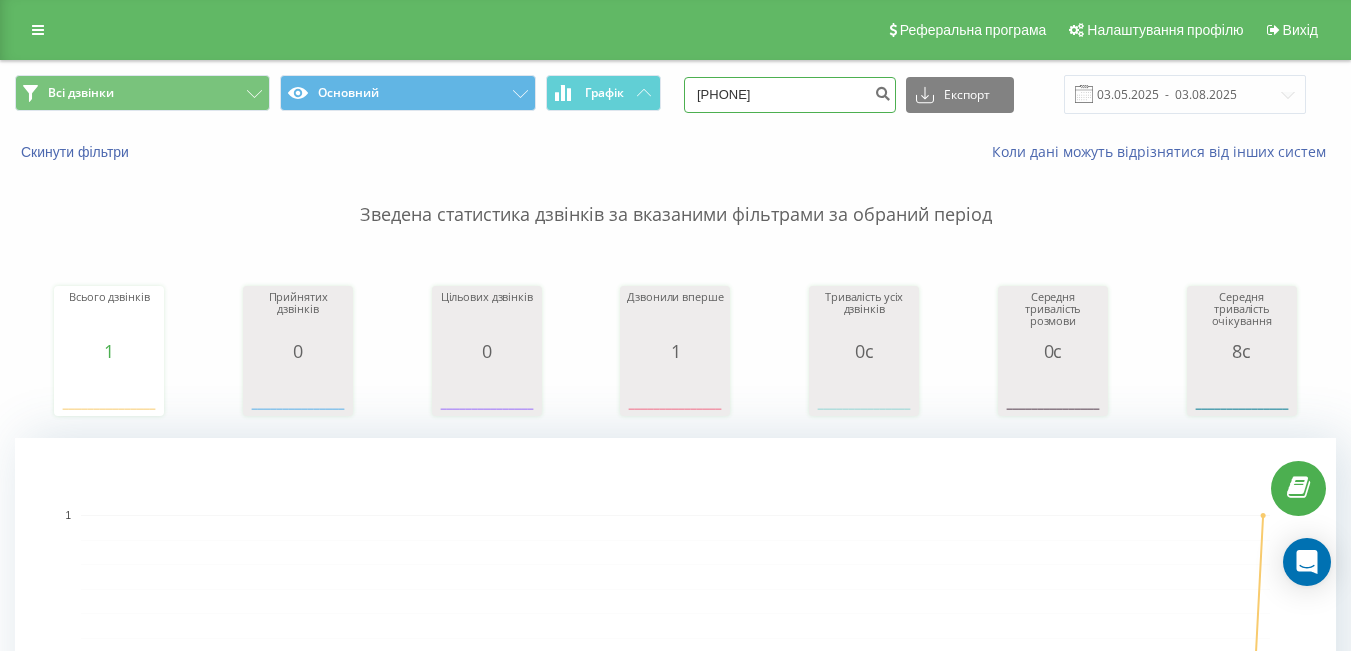 paste on "[PHONE]" 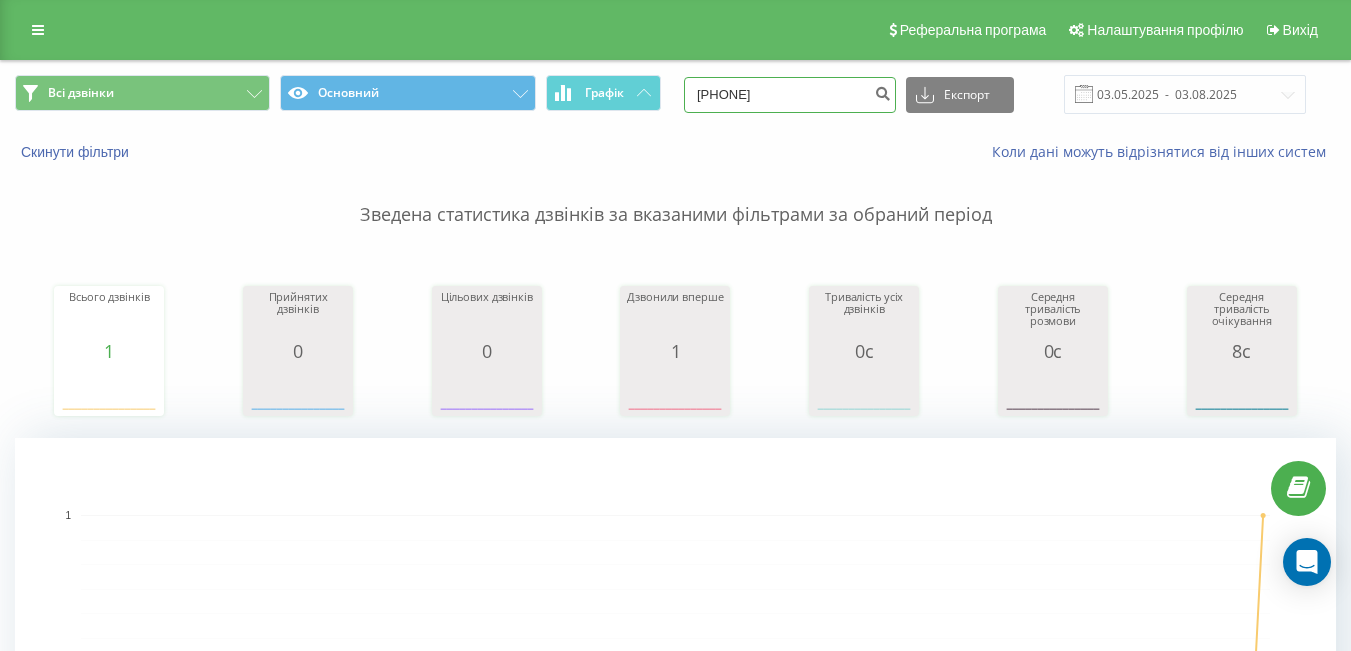 type on "[PHONE]" 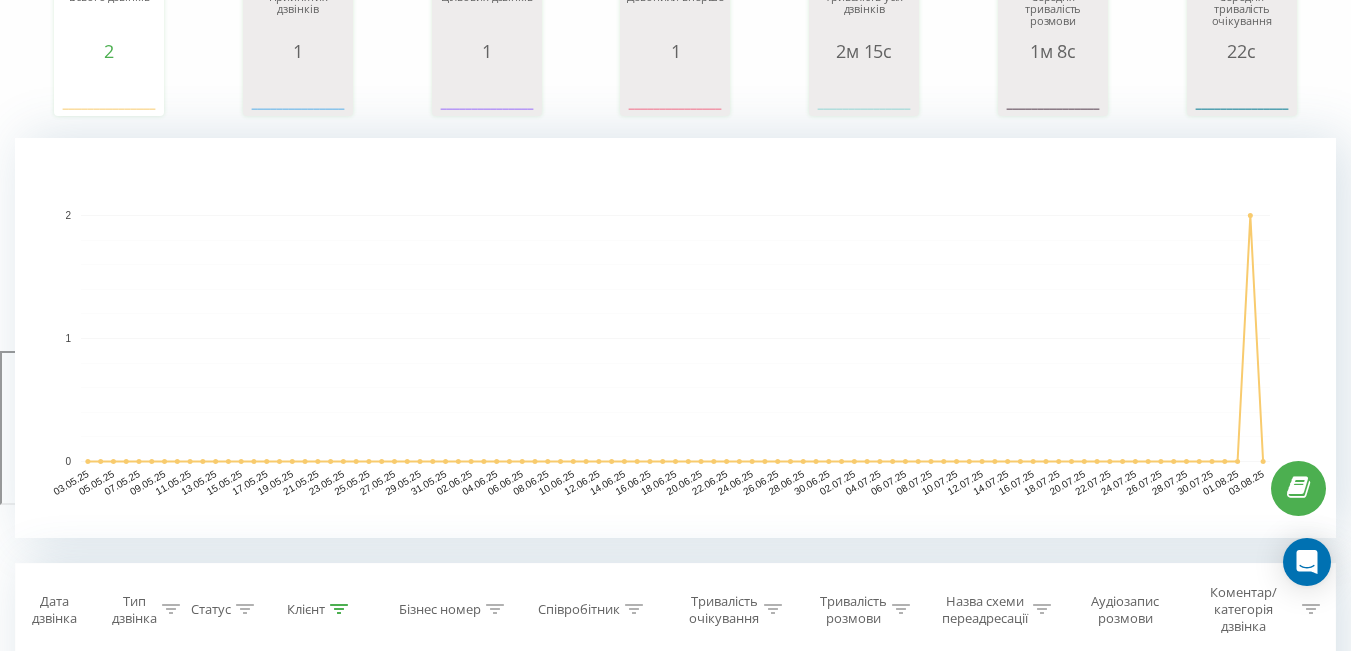 scroll, scrollTop: 0, scrollLeft: 0, axis: both 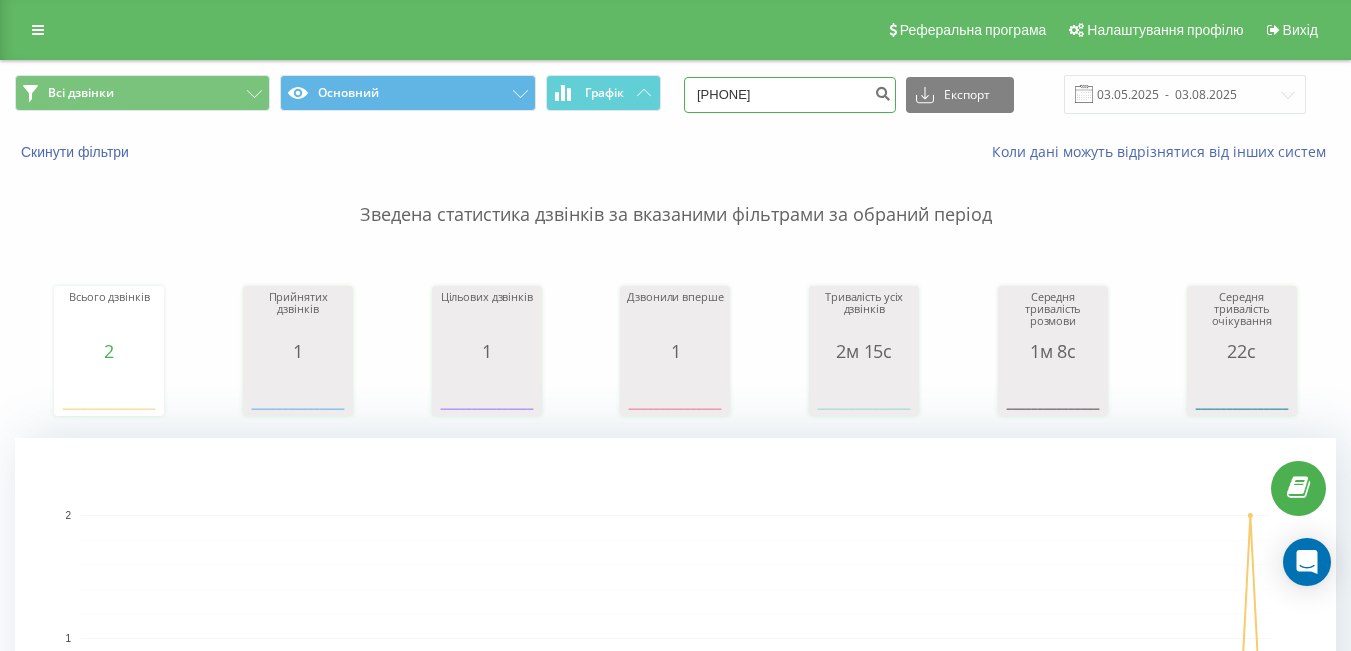 click on "[PHONE]" at bounding box center [790, 95] 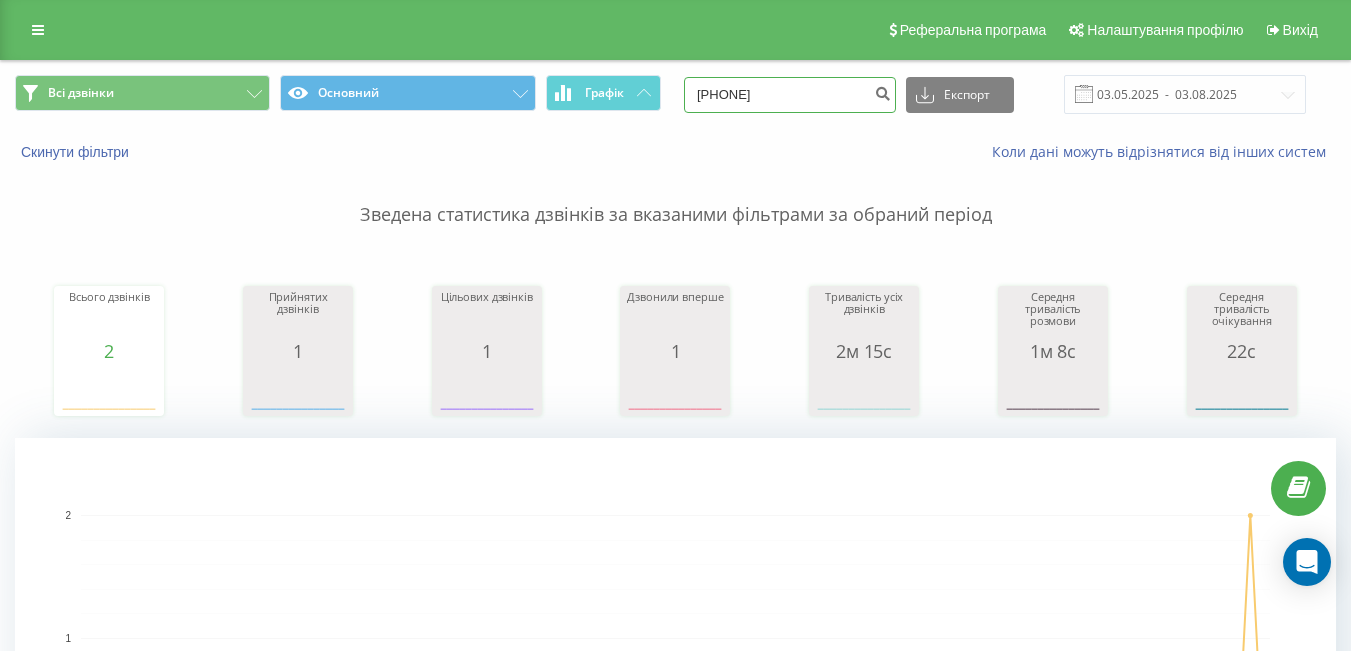 click on "[PHONE]" at bounding box center (790, 95) 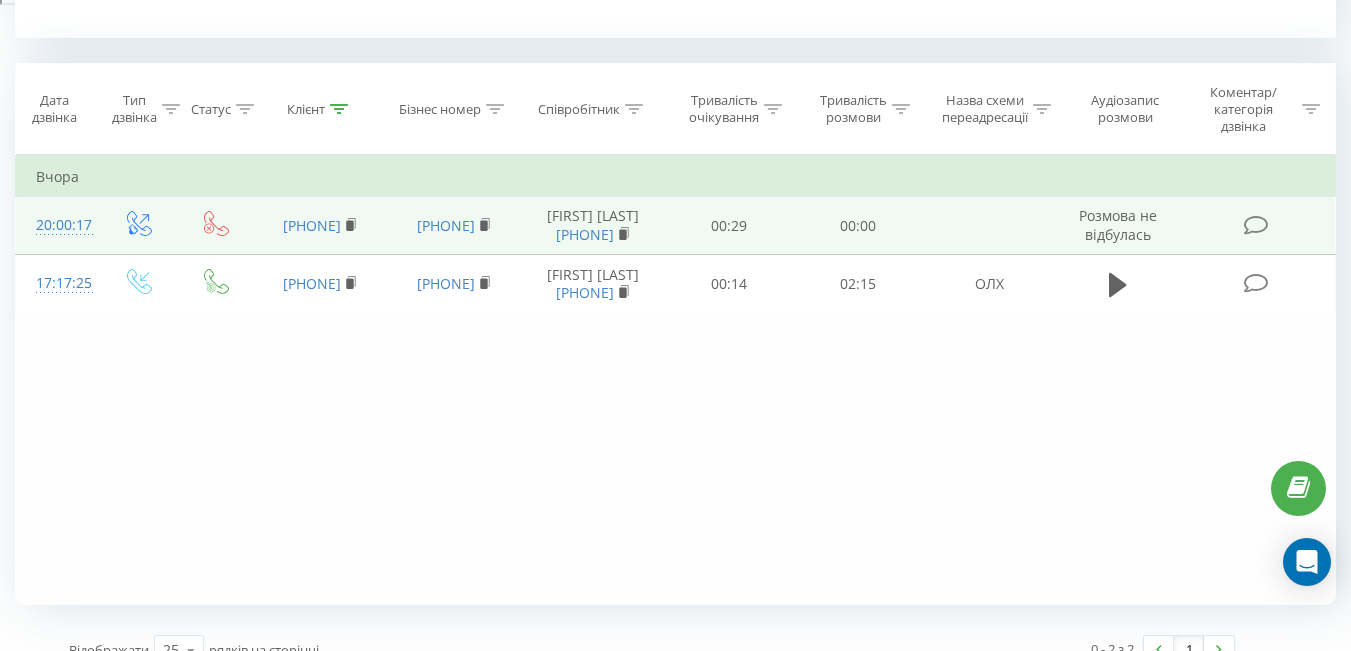 scroll, scrollTop: 0, scrollLeft: 0, axis: both 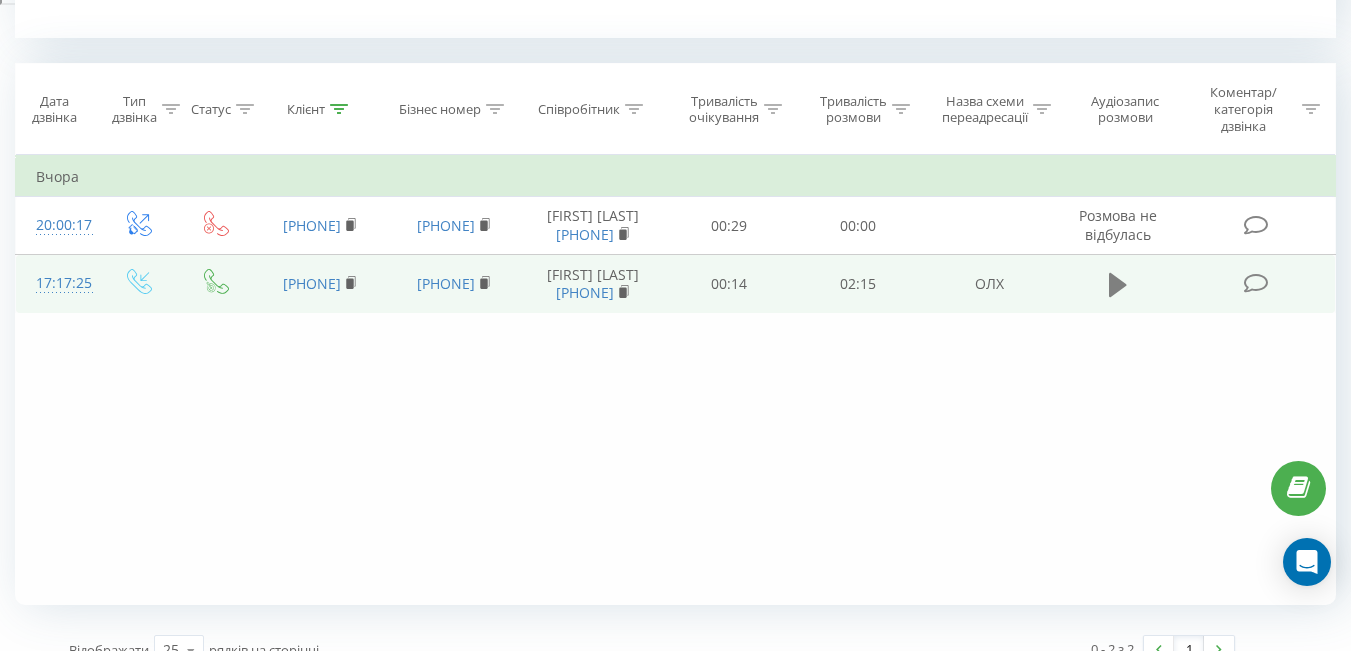 click 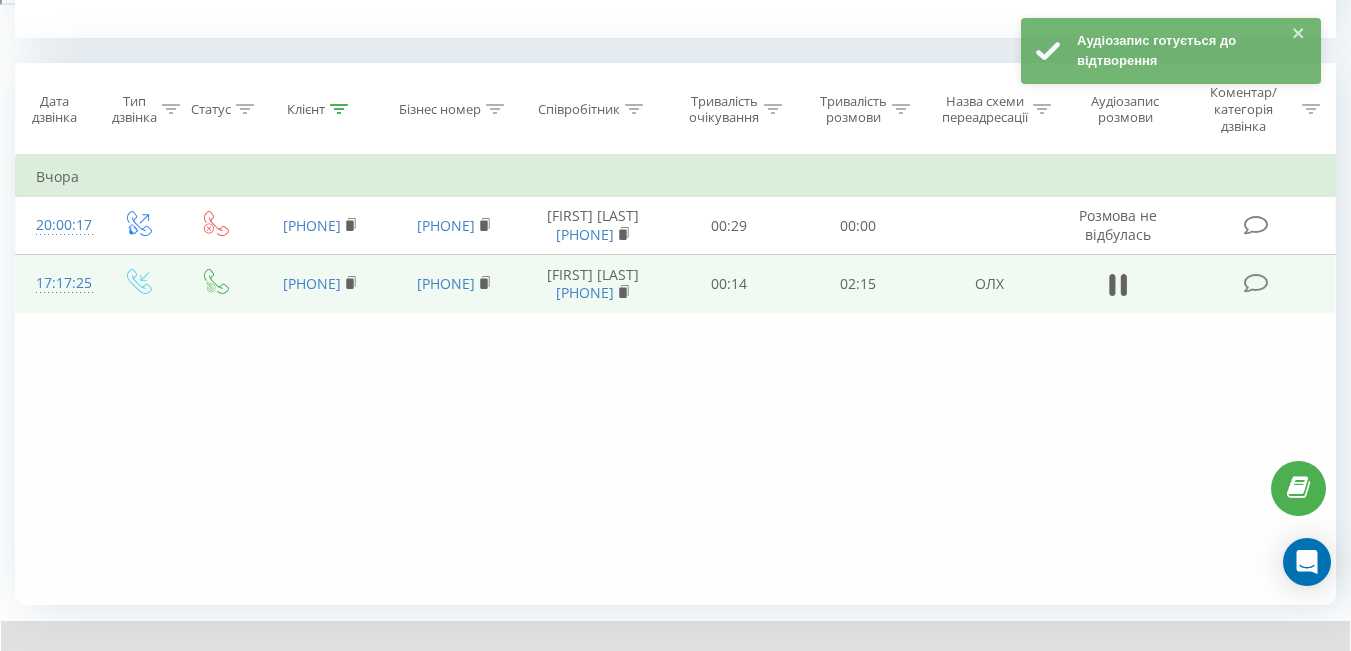 scroll, scrollTop: 900, scrollLeft: 0, axis: vertical 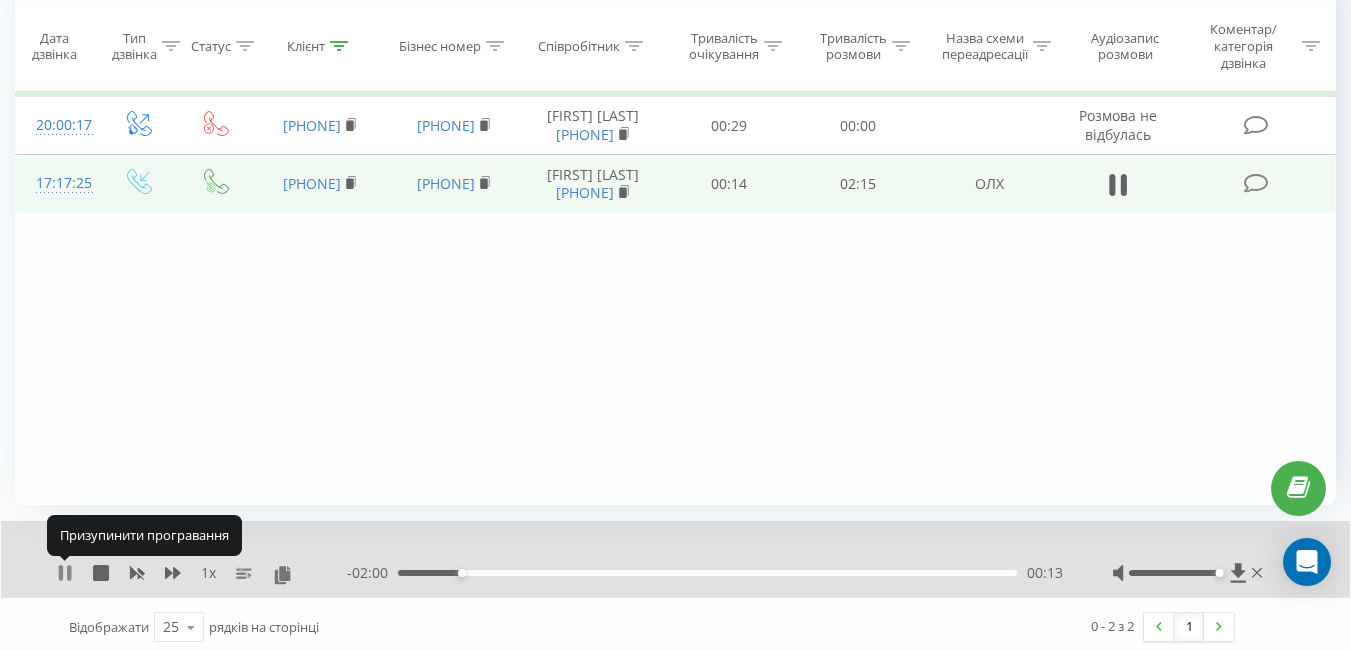 click 